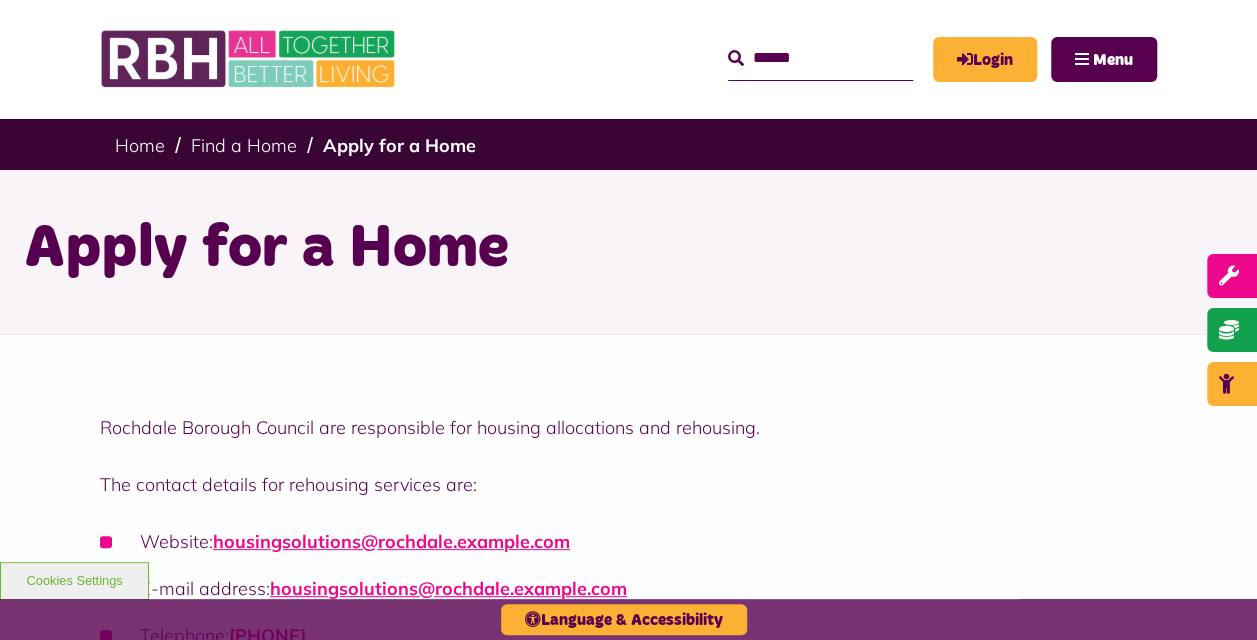 scroll, scrollTop: 0, scrollLeft: 0, axis: both 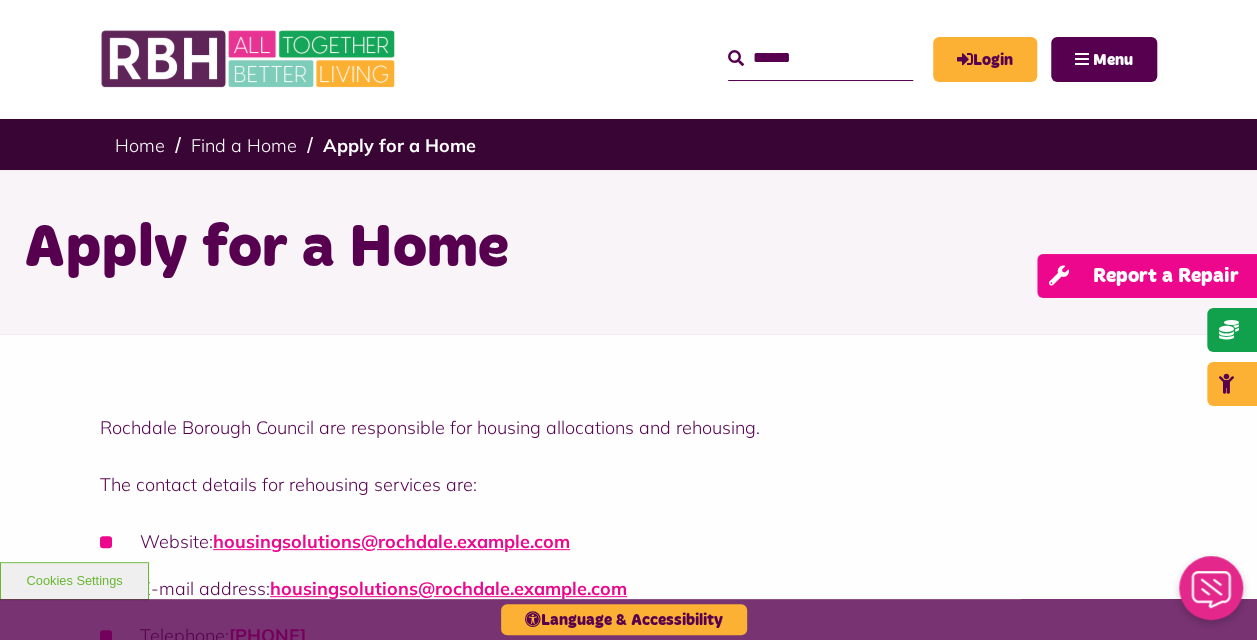 click on "Report a Repair" at bounding box center (1147, 276) 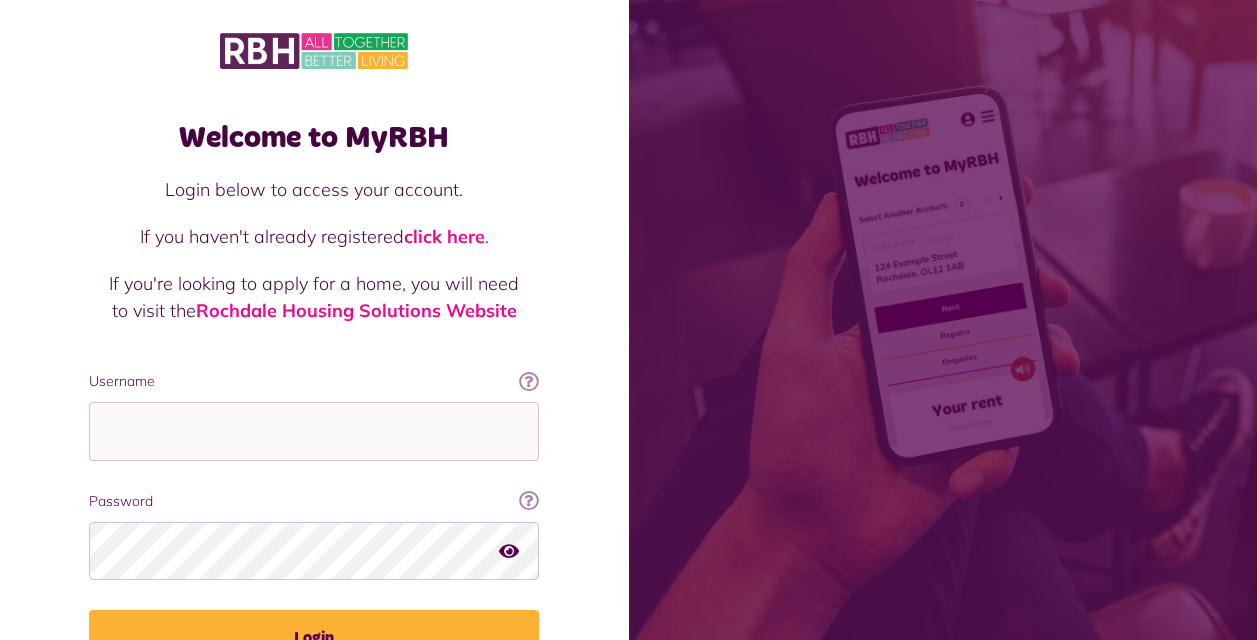 scroll, scrollTop: 127, scrollLeft: 0, axis: vertical 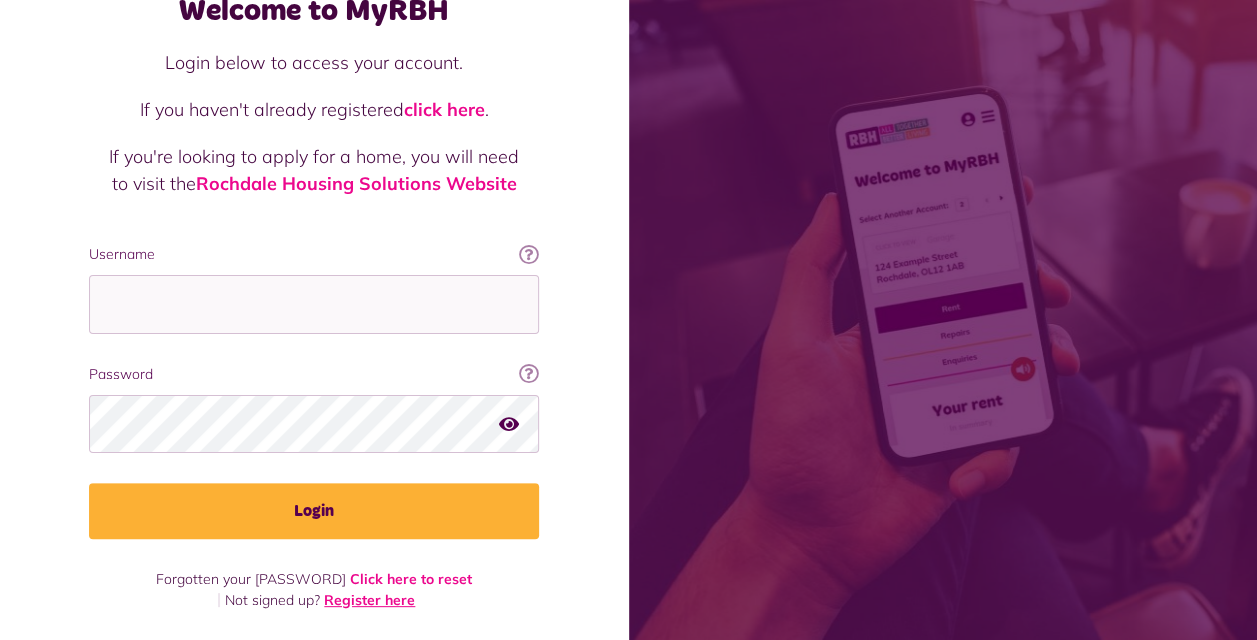 click on "Register here" at bounding box center (369, 600) 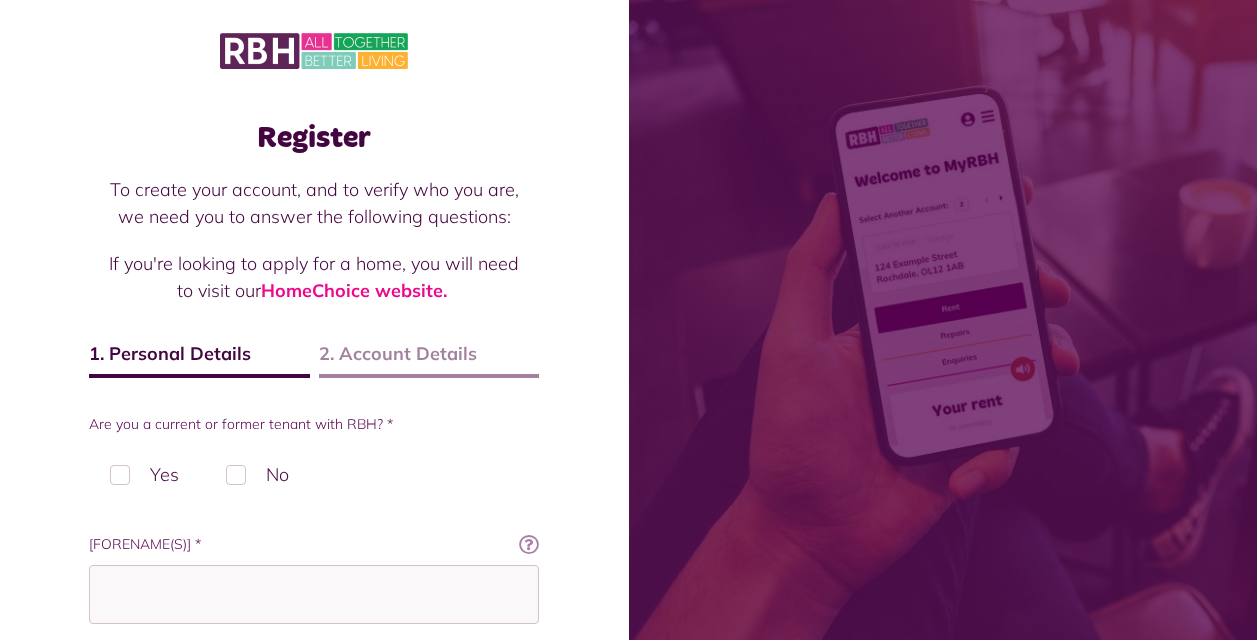 scroll, scrollTop: 0, scrollLeft: 0, axis: both 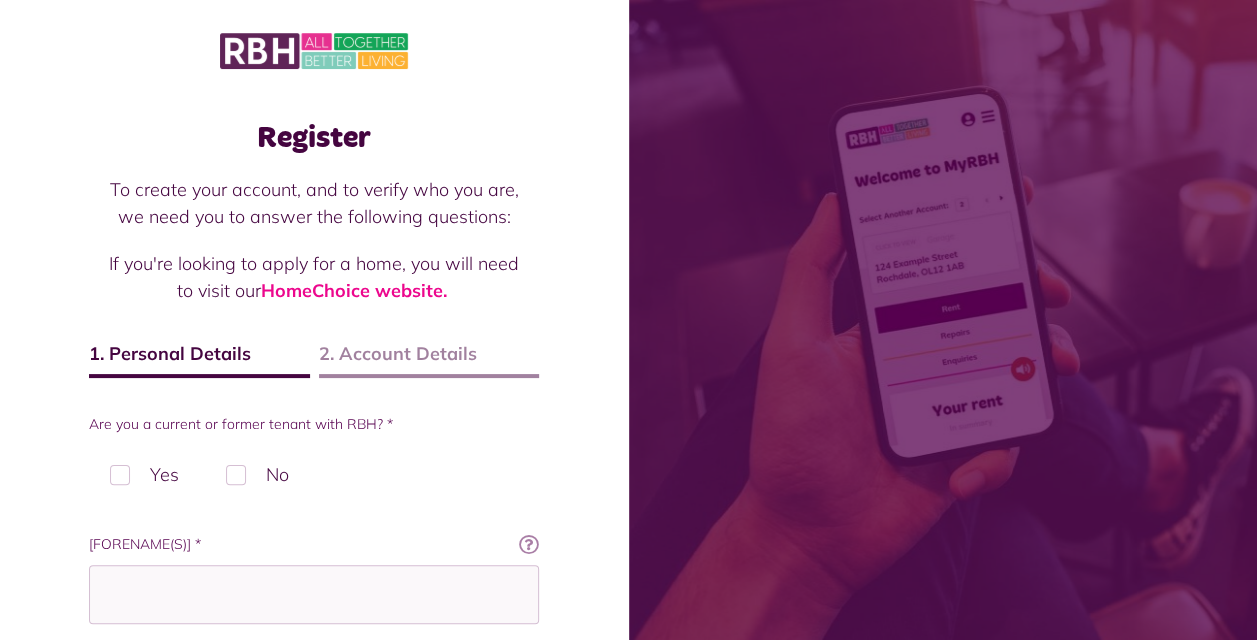 click on "Yes" at bounding box center (144, 474) 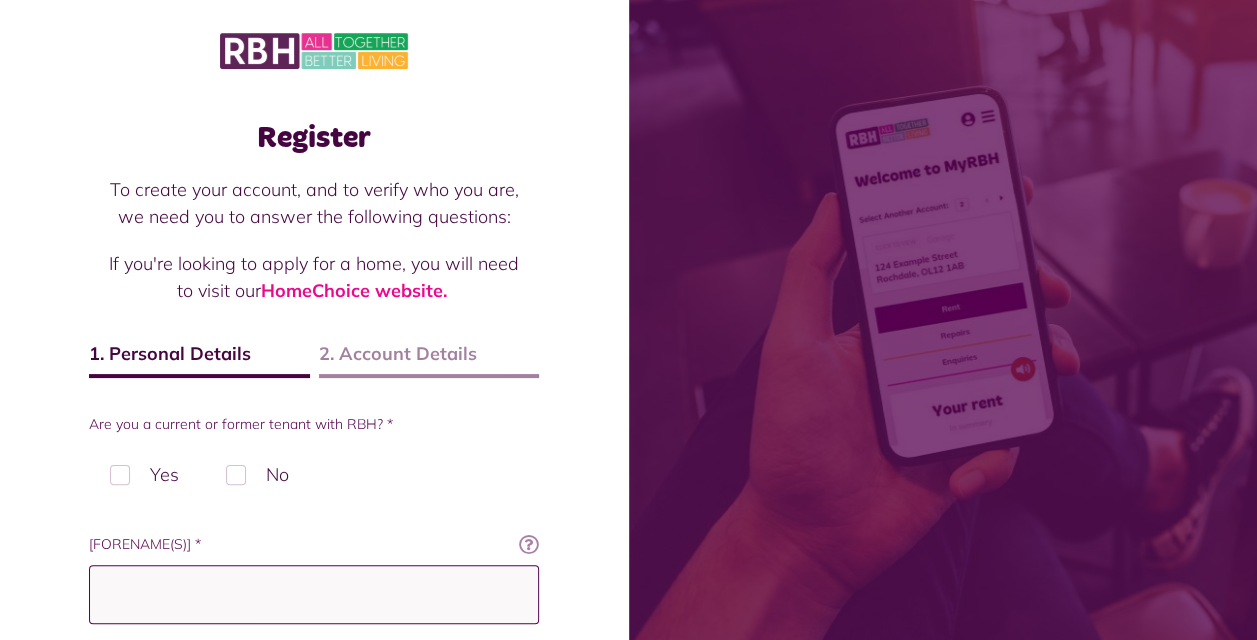 click on "Forename(s) *" at bounding box center [314, 594] 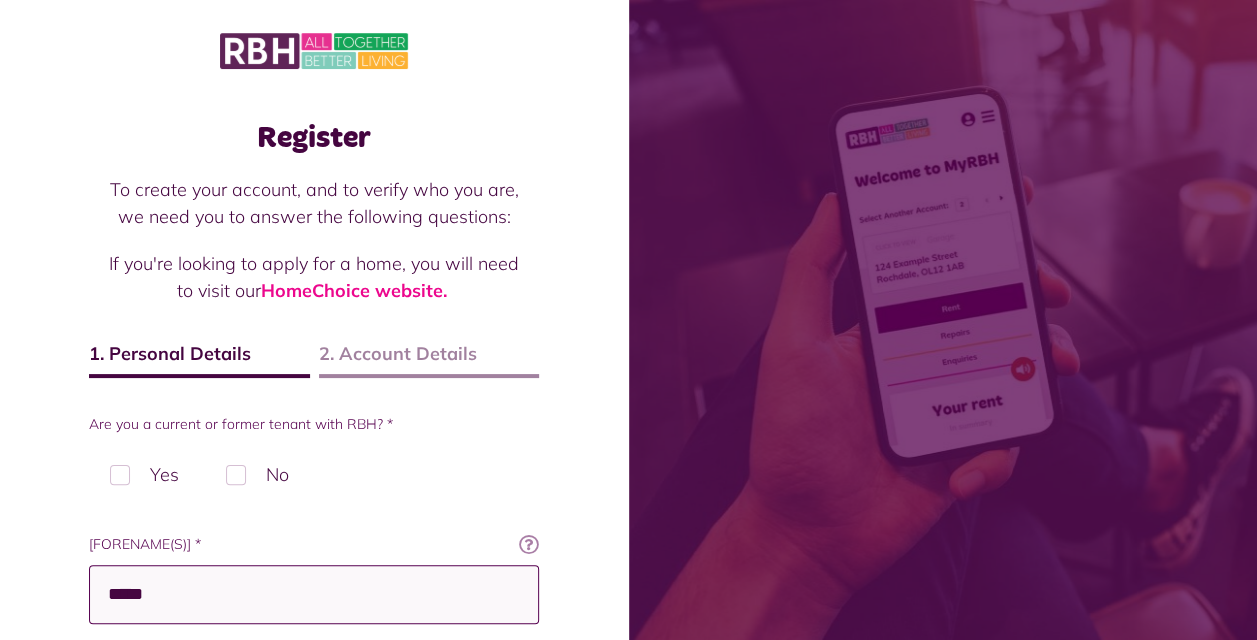 type on "*****" 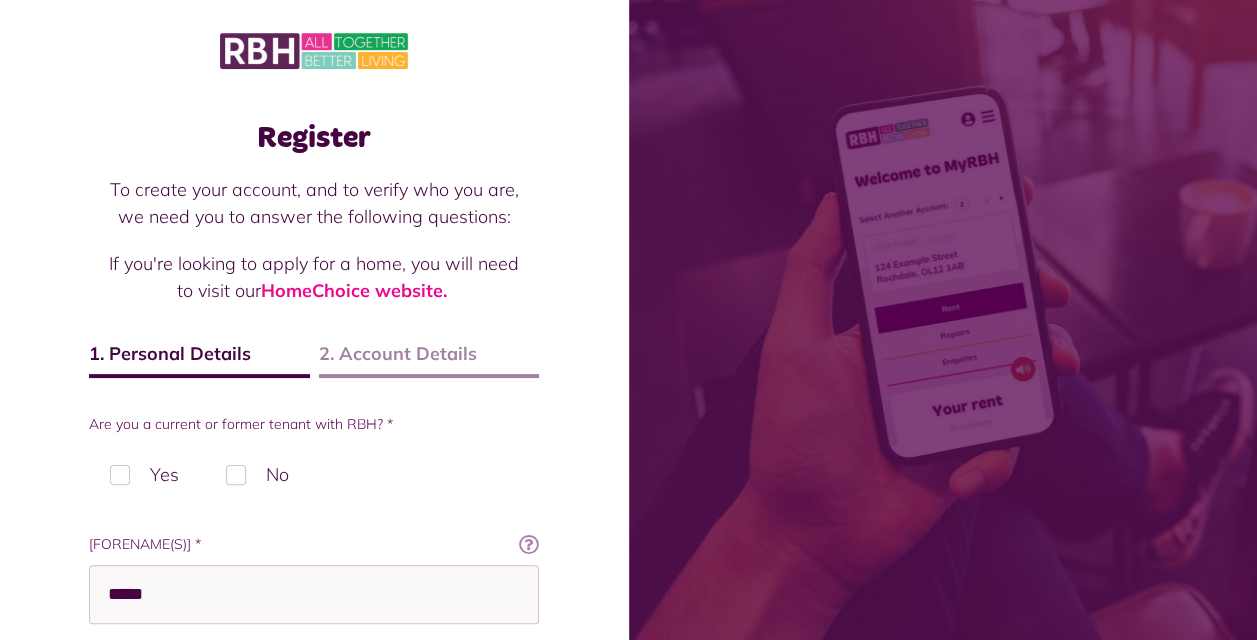 scroll, scrollTop: 392, scrollLeft: 0, axis: vertical 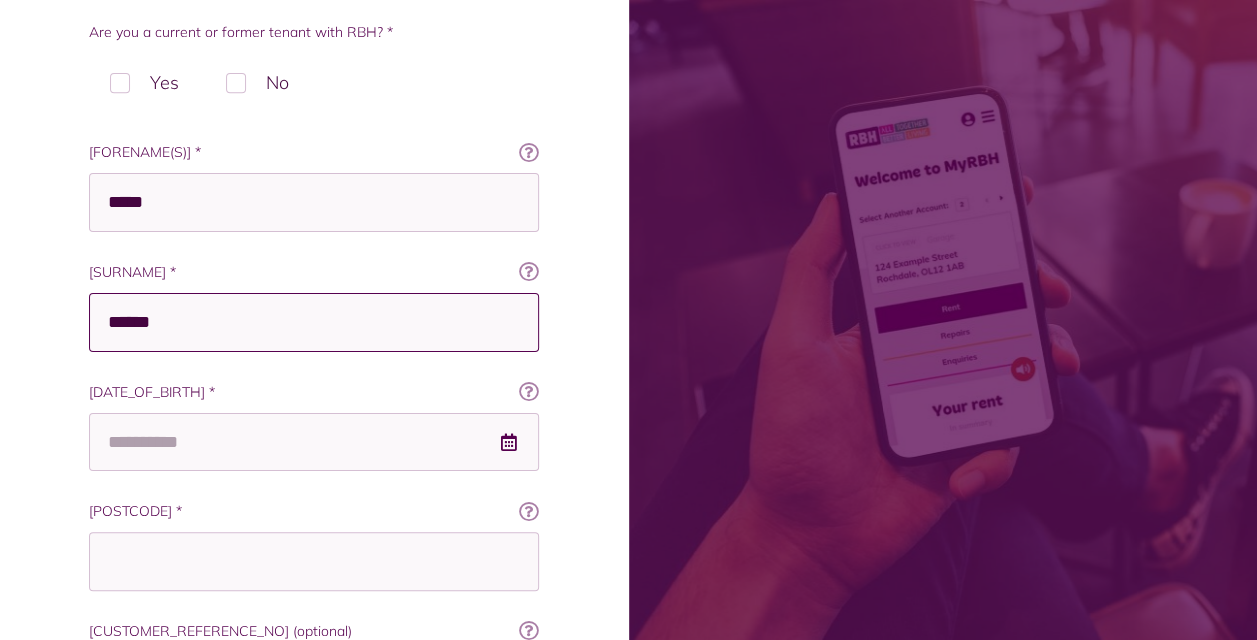 type on "******" 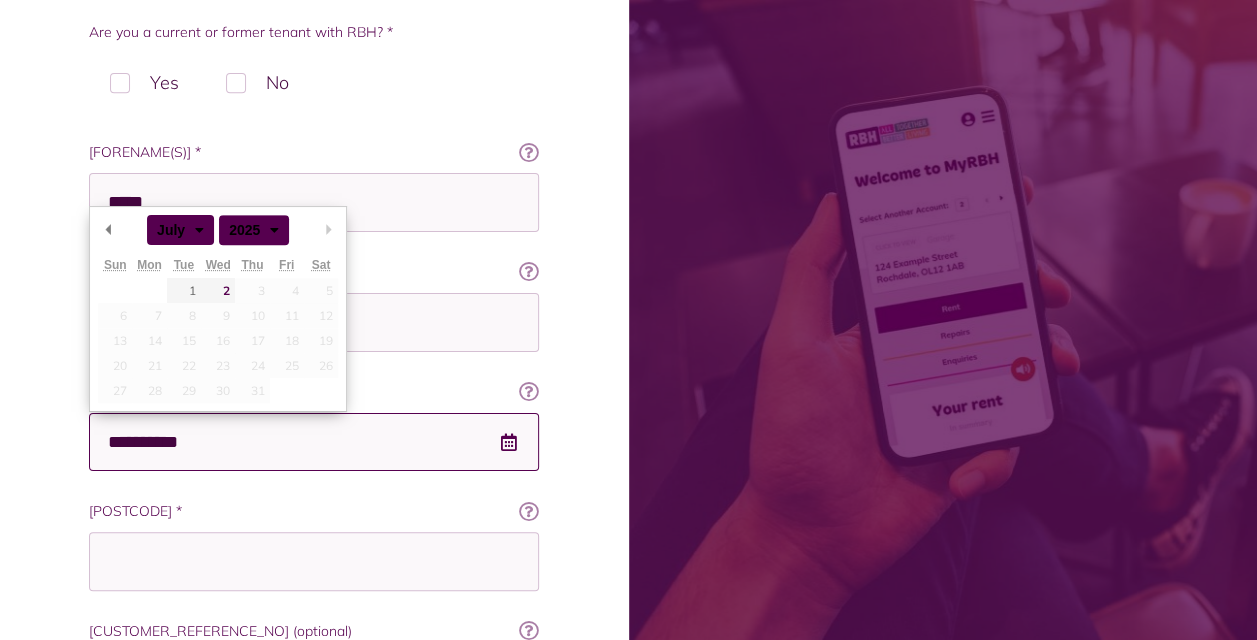 type on "**********" 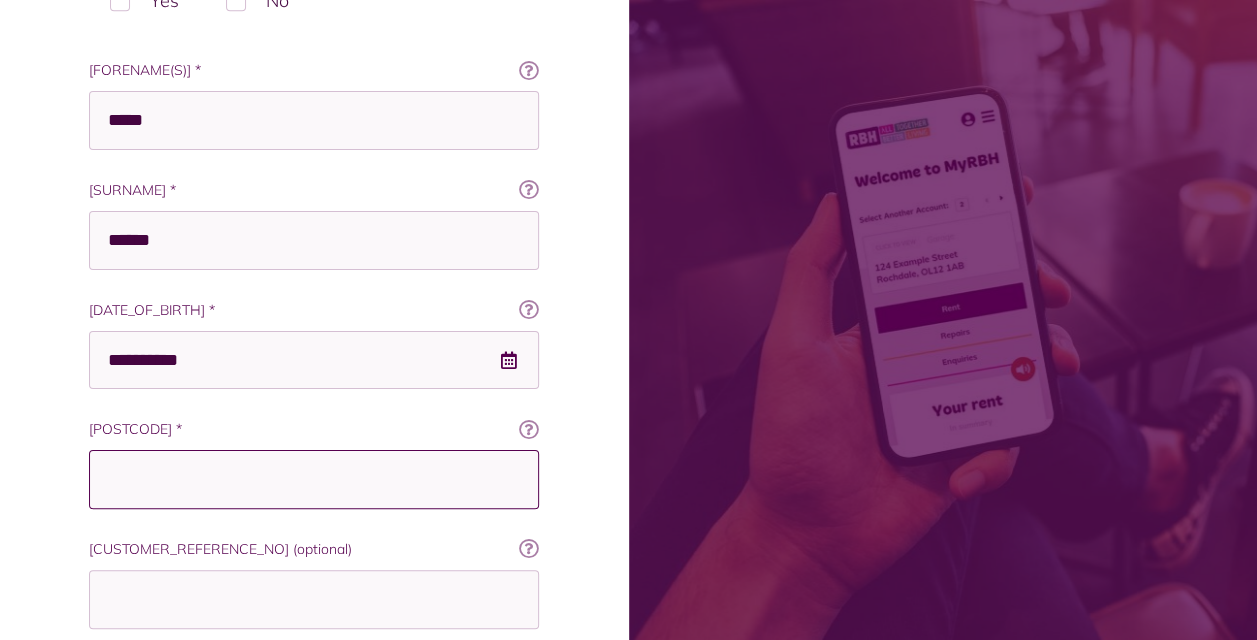 scroll, scrollTop: 481, scrollLeft: 0, axis: vertical 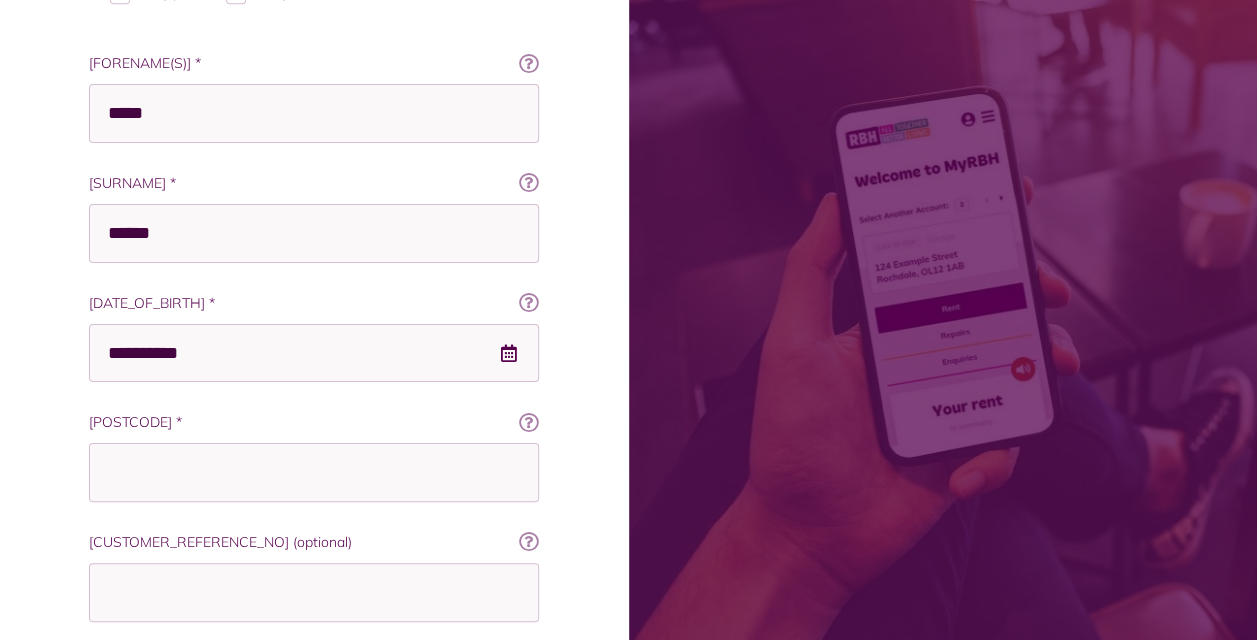 click at bounding box center [529, 422] 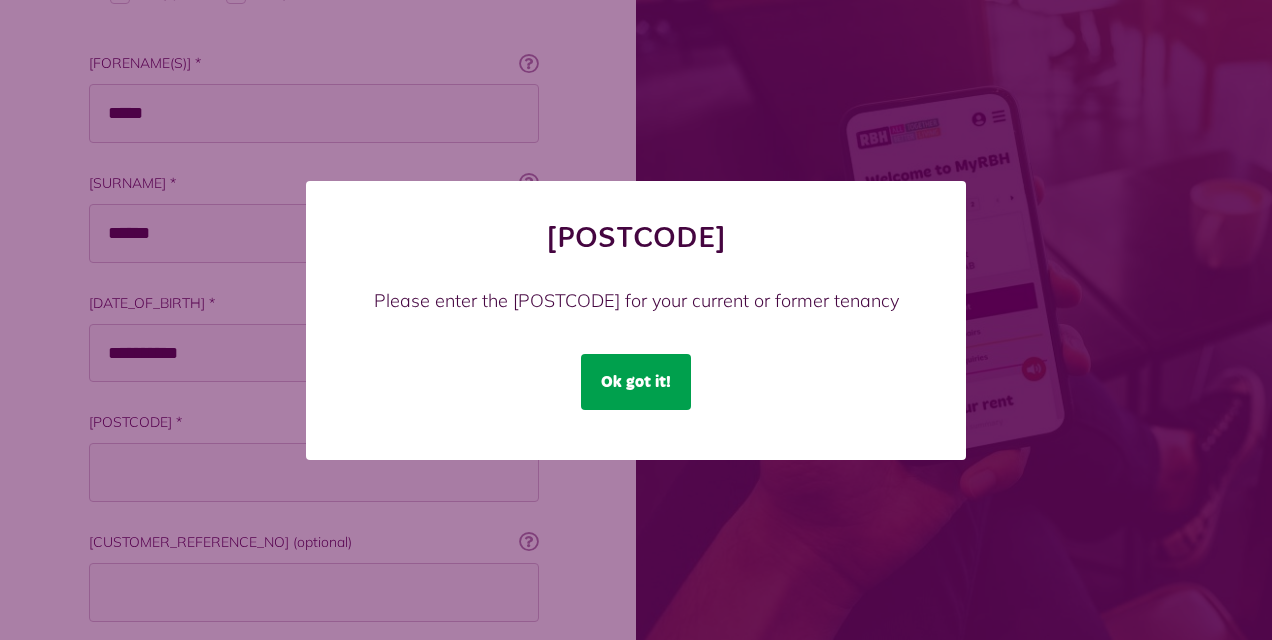 click on "Ok got it!" at bounding box center [636, 382] 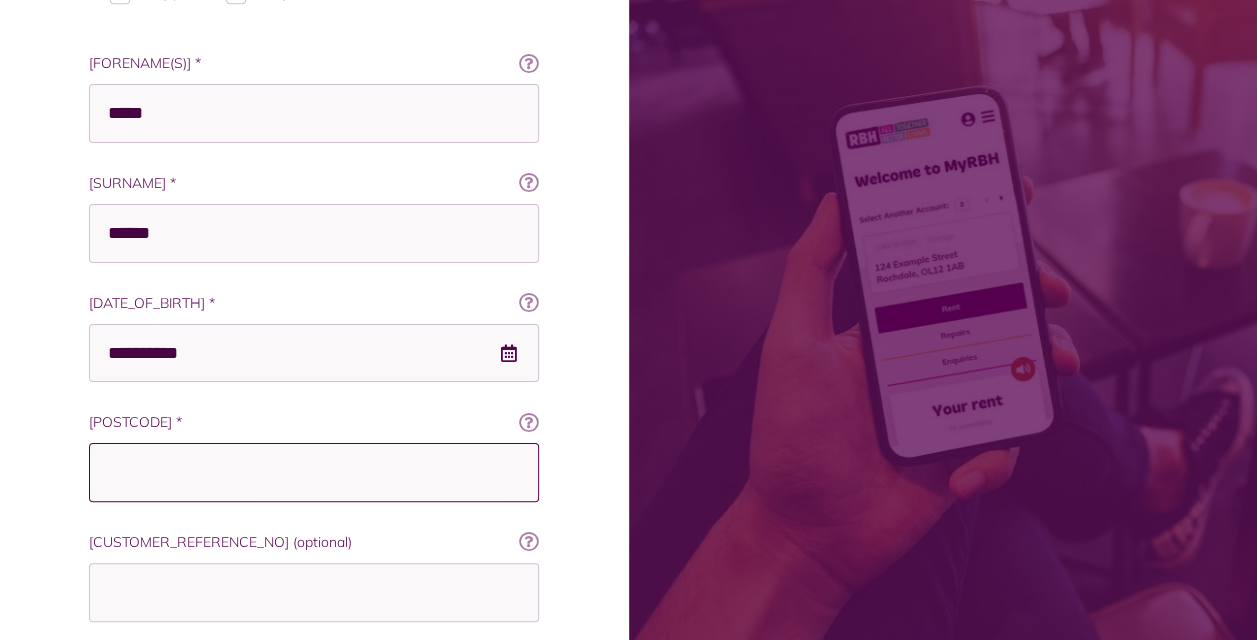 click on "Postcode *" at bounding box center [314, 472] 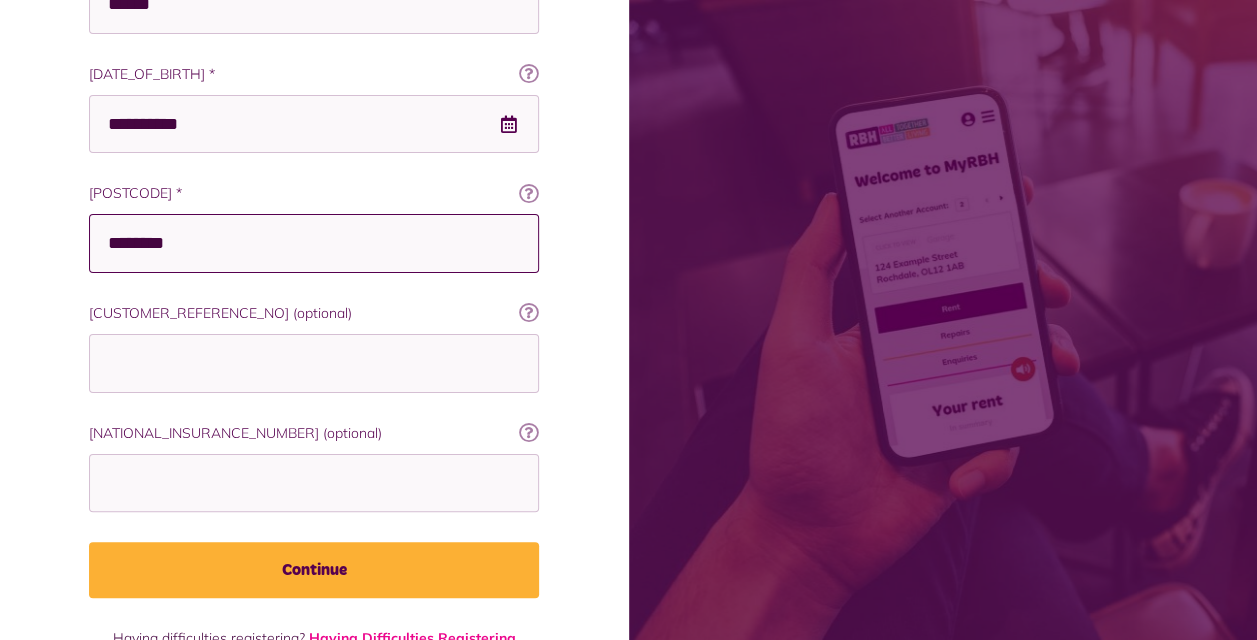 scroll, scrollTop: 719, scrollLeft: 0, axis: vertical 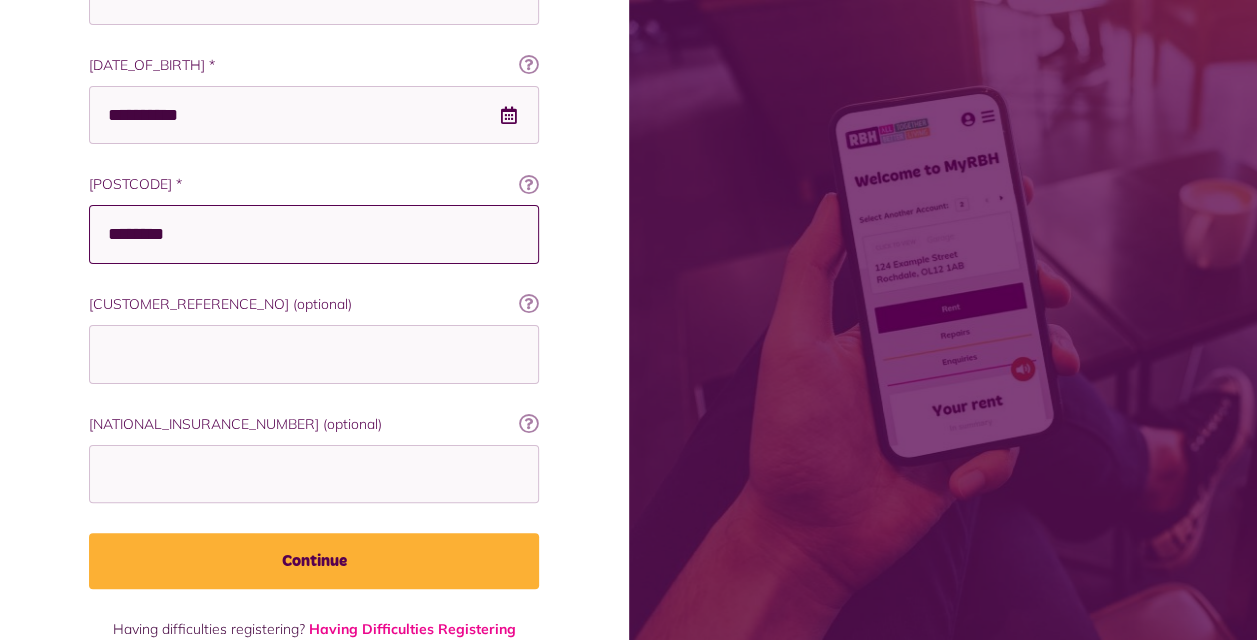 type on "********" 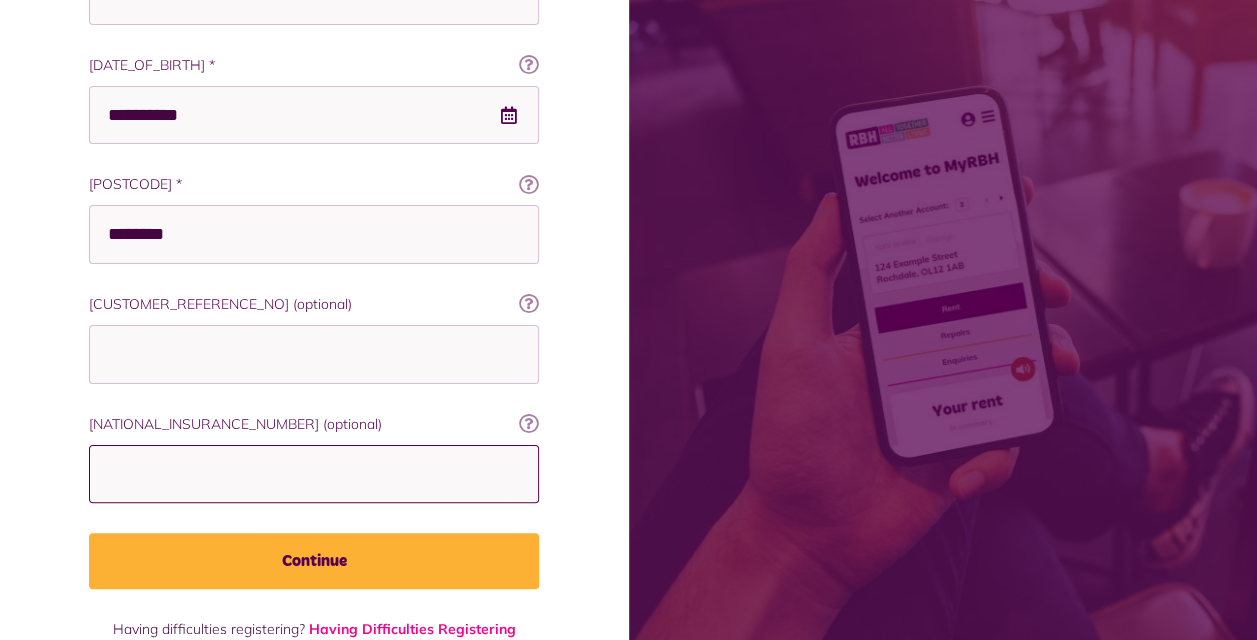 click on "National Insurance Number (optional)" at bounding box center (314, 474) 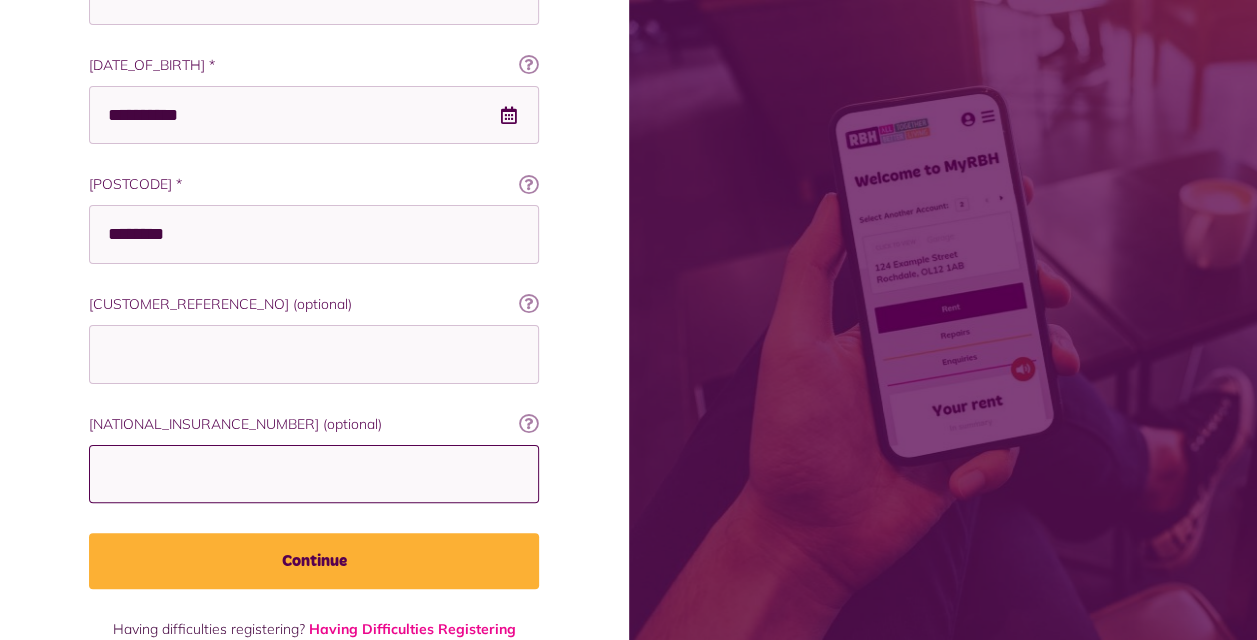 click on "National Insurance Number (optional)" at bounding box center [314, 474] 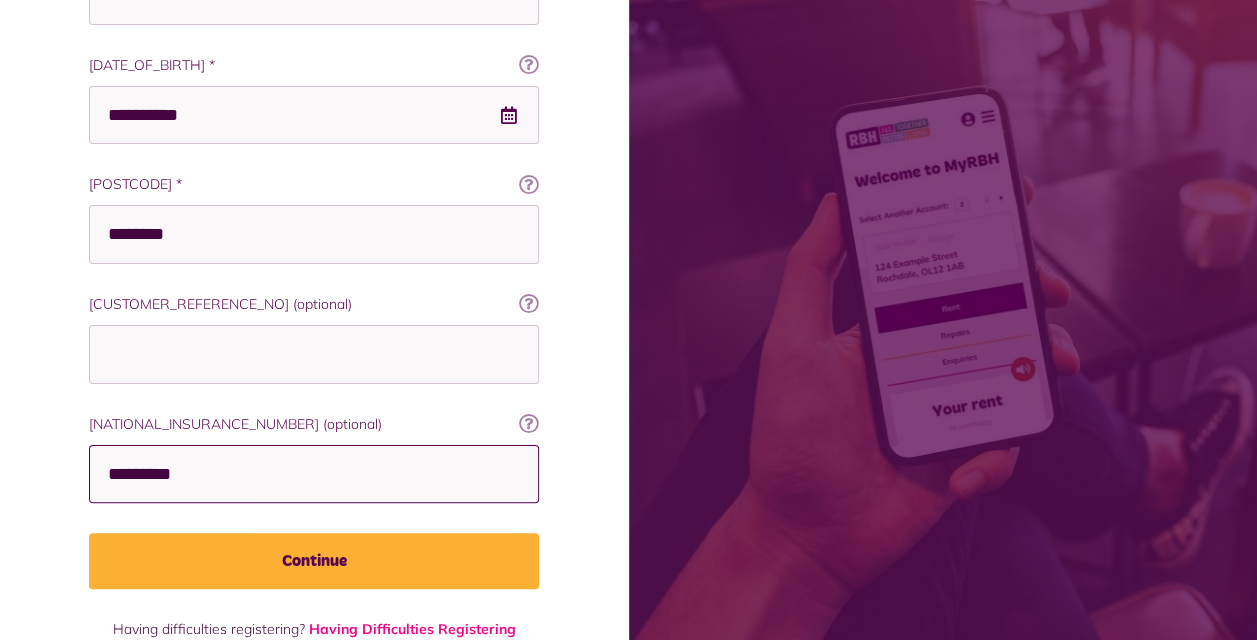 type on "*********" 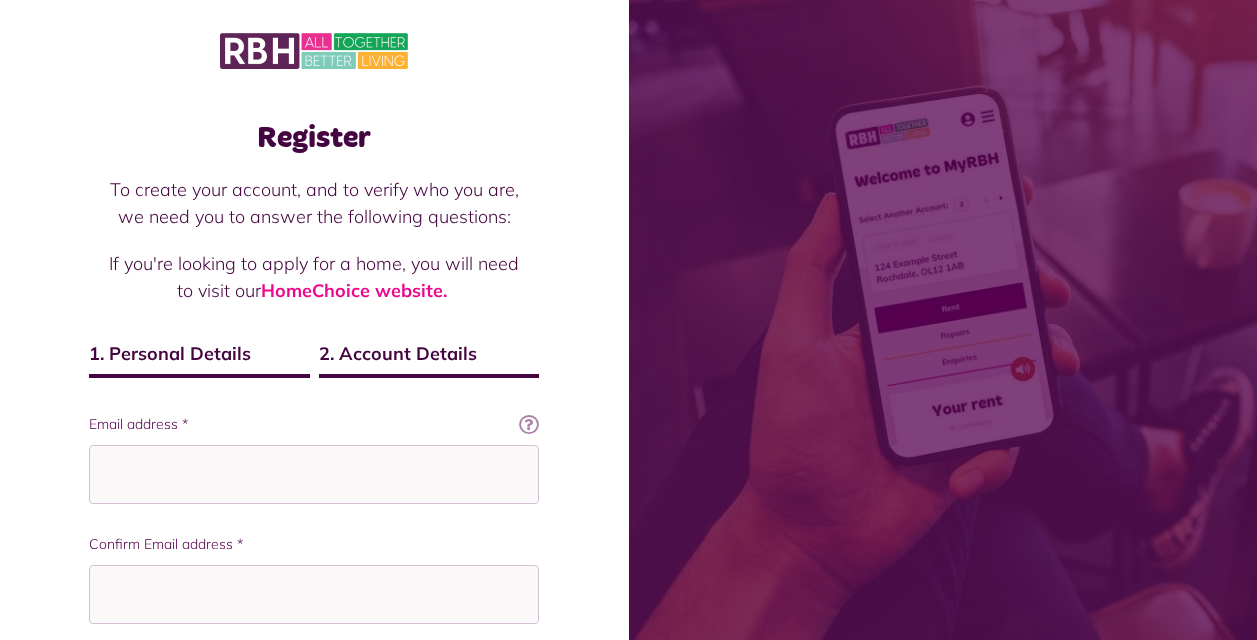 scroll, scrollTop: 0, scrollLeft: 0, axis: both 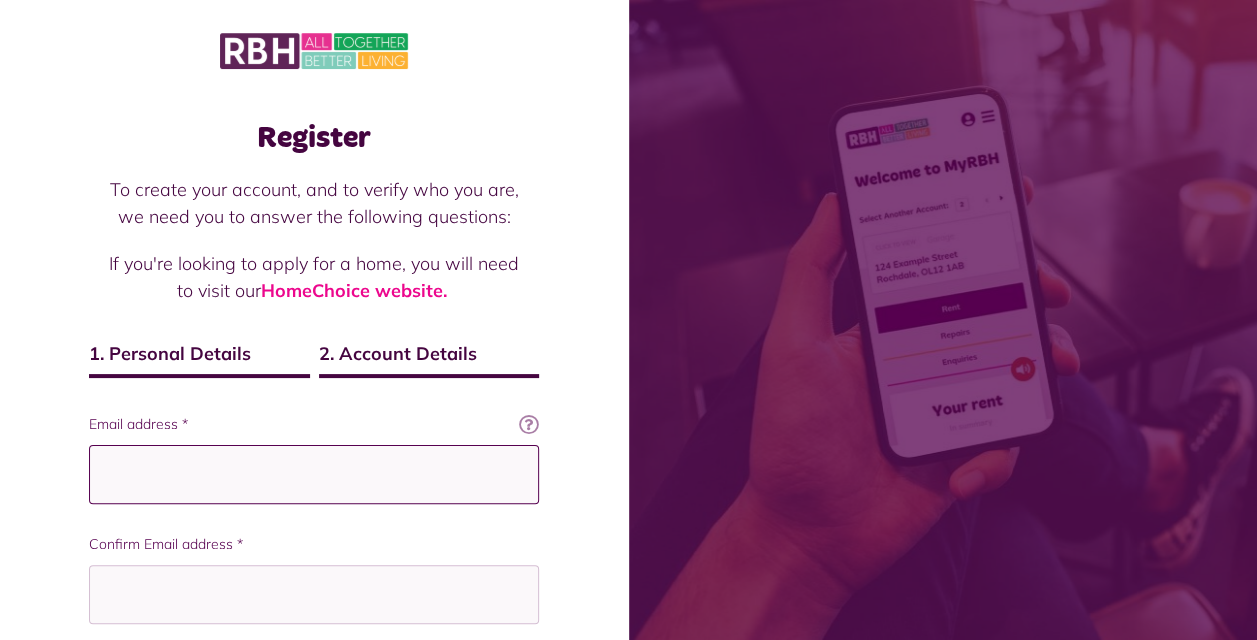 paste on "**********" 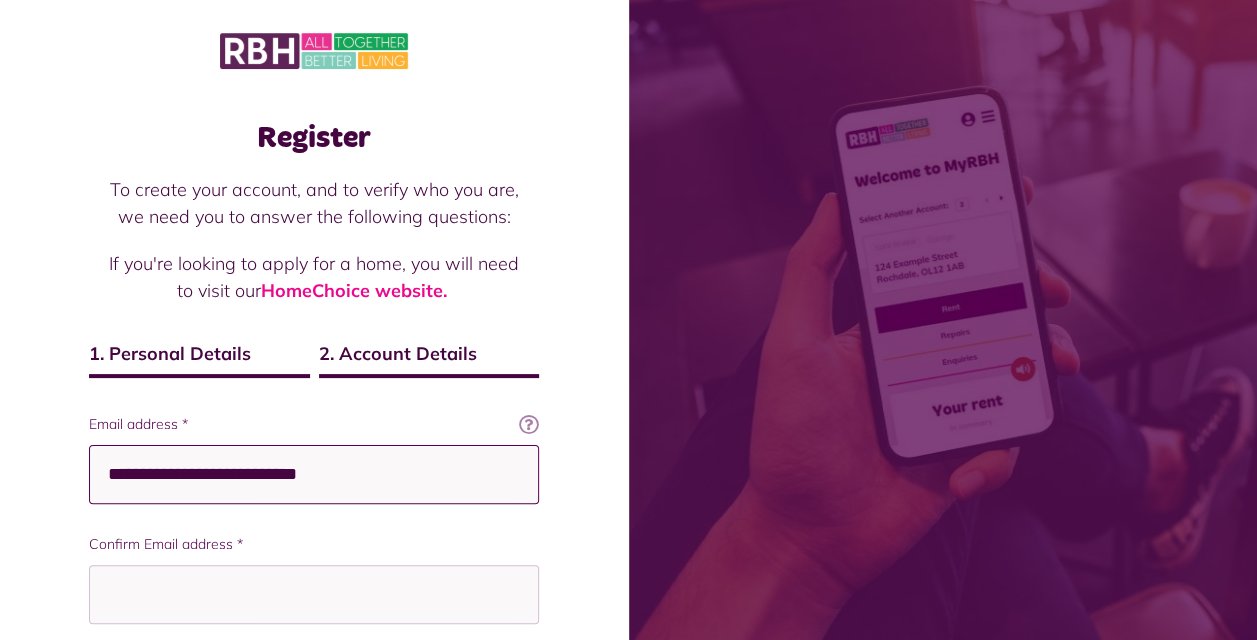 type on "**********" 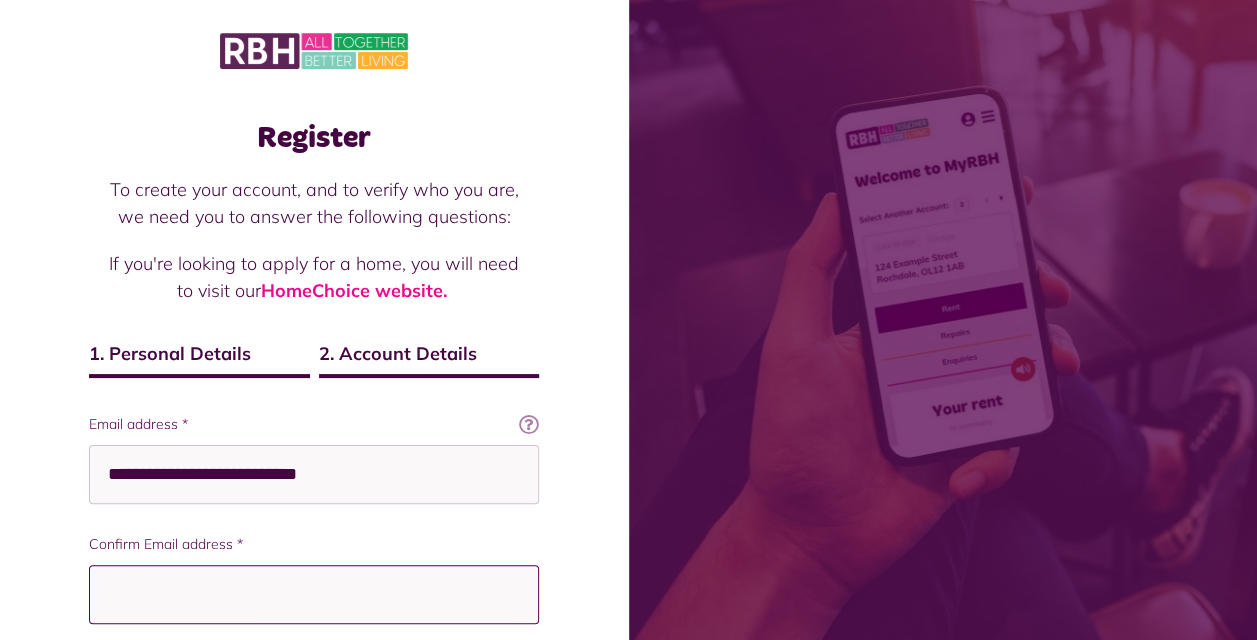 click on "Confirm Email address *" at bounding box center (314, 594) 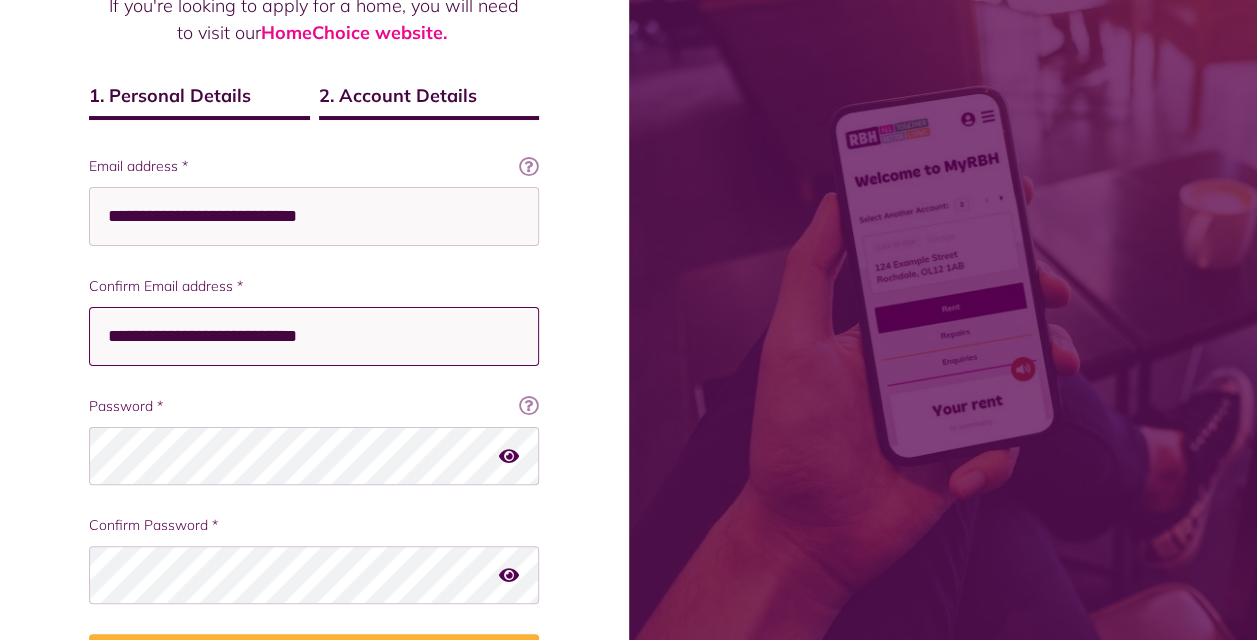 scroll, scrollTop: 268, scrollLeft: 0, axis: vertical 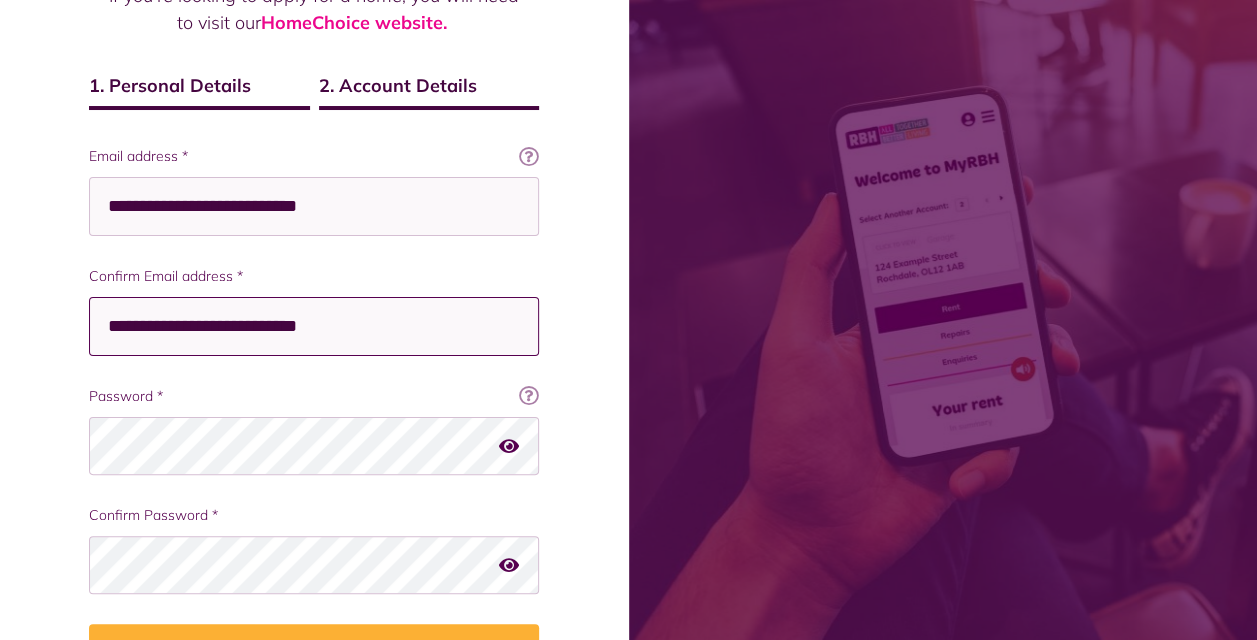 type on "**********" 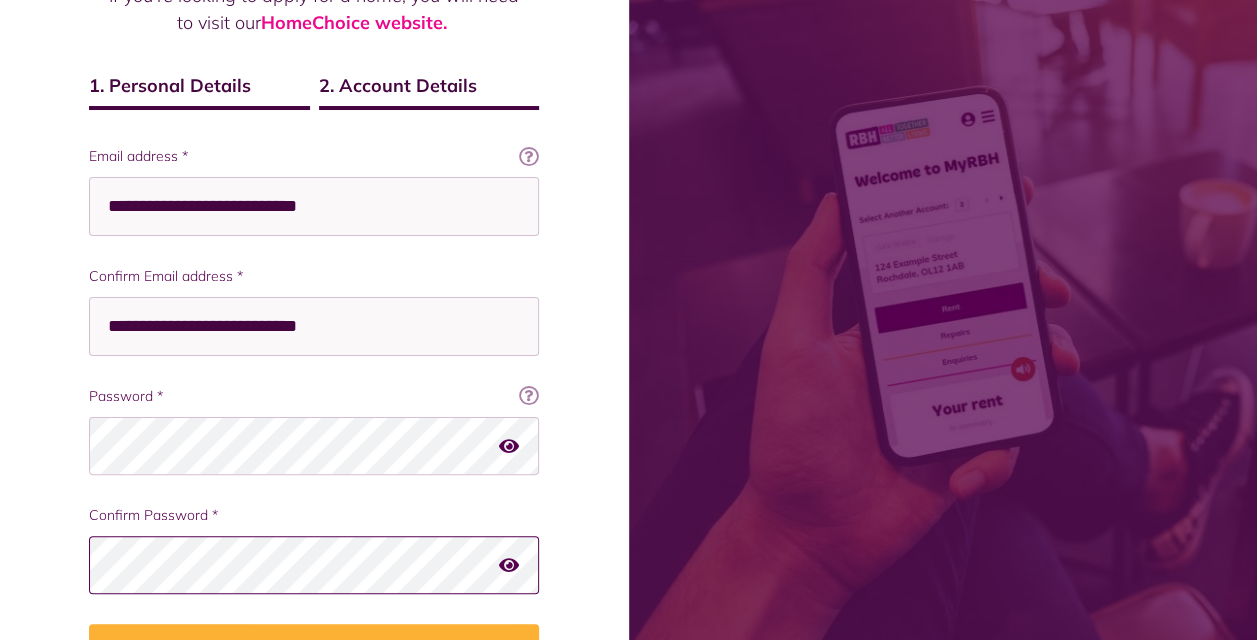 click on "Register" at bounding box center [314, 652] 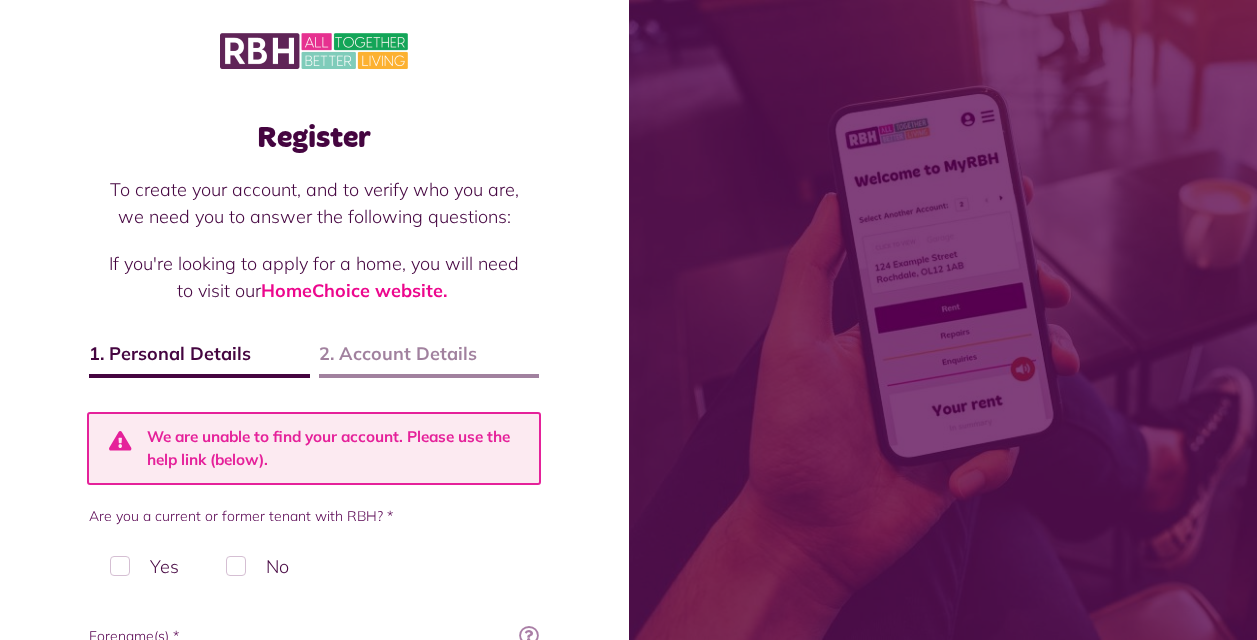 scroll, scrollTop: 0, scrollLeft: 0, axis: both 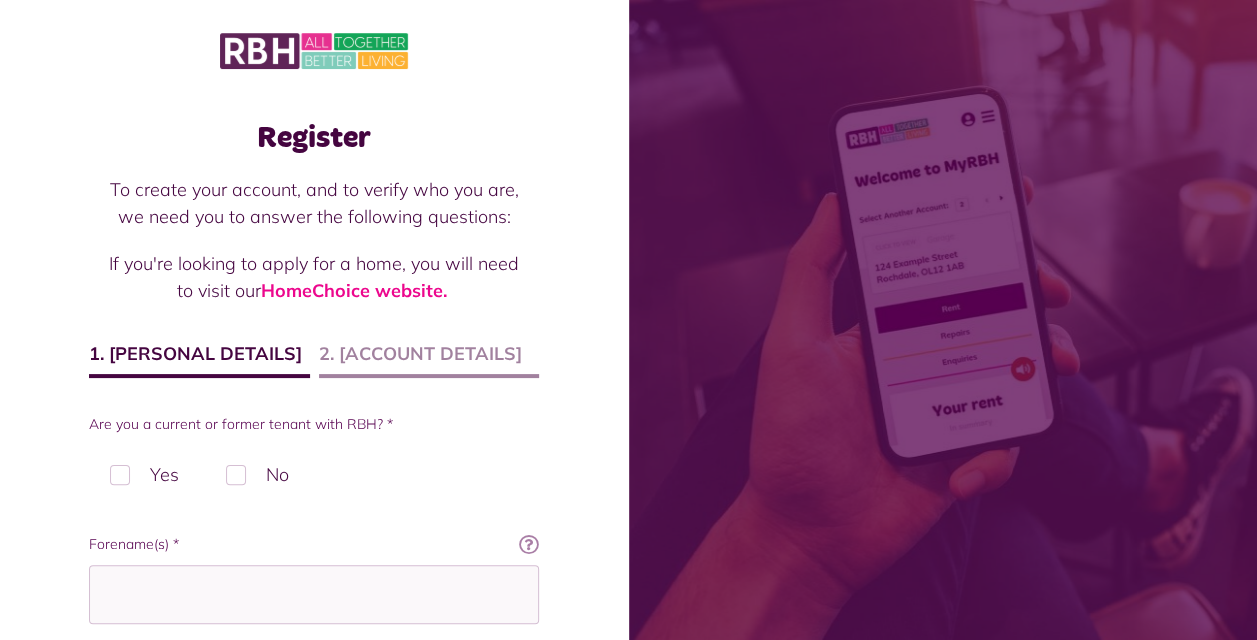 click on "No" at bounding box center [257, 474] 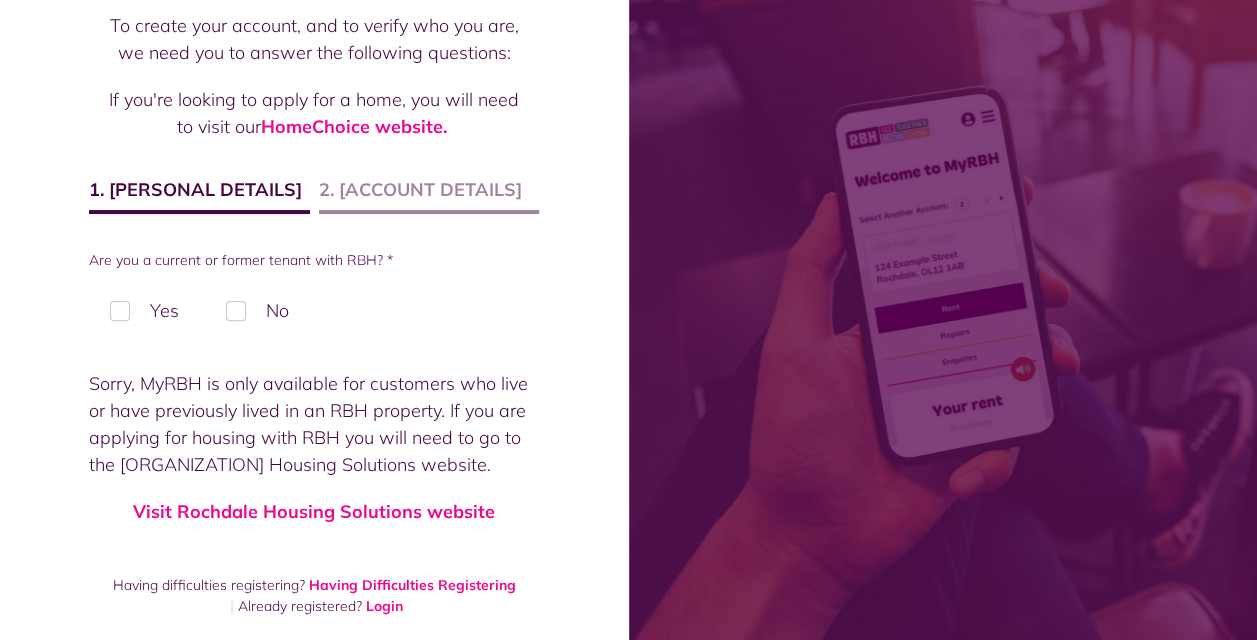 scroll, scrollTop: 170, scrollLeft: 0, axis: vertical 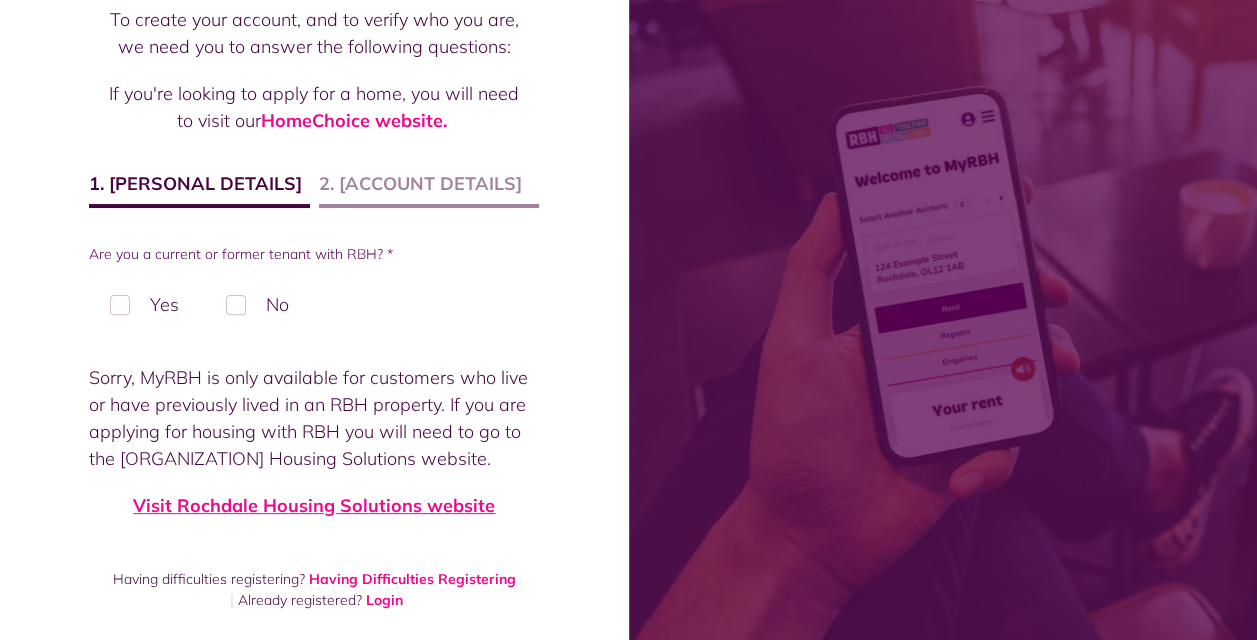 click on "Visit Rochdale Housing Solutions website" at bounding box center [314, 505] 